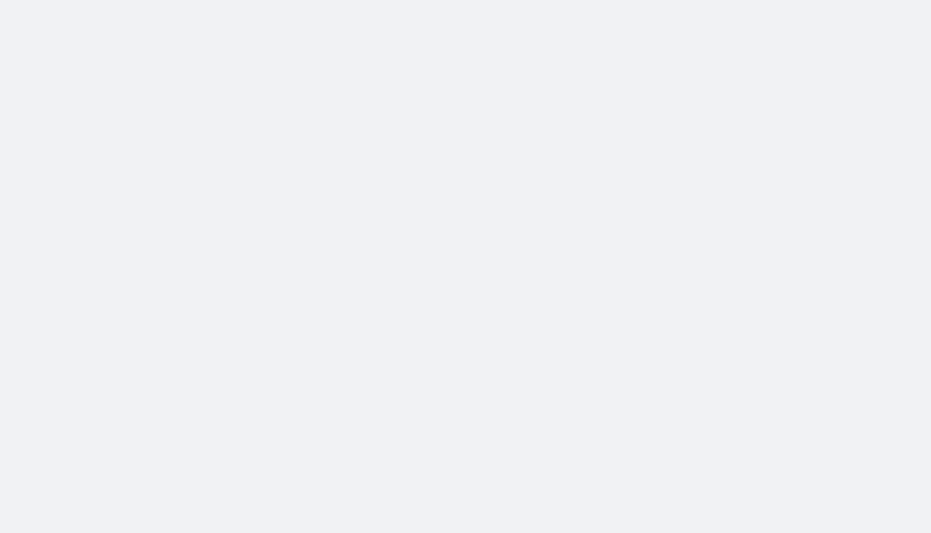 scroll, scrollTop: 0, scrollLeft: 0, axis: both 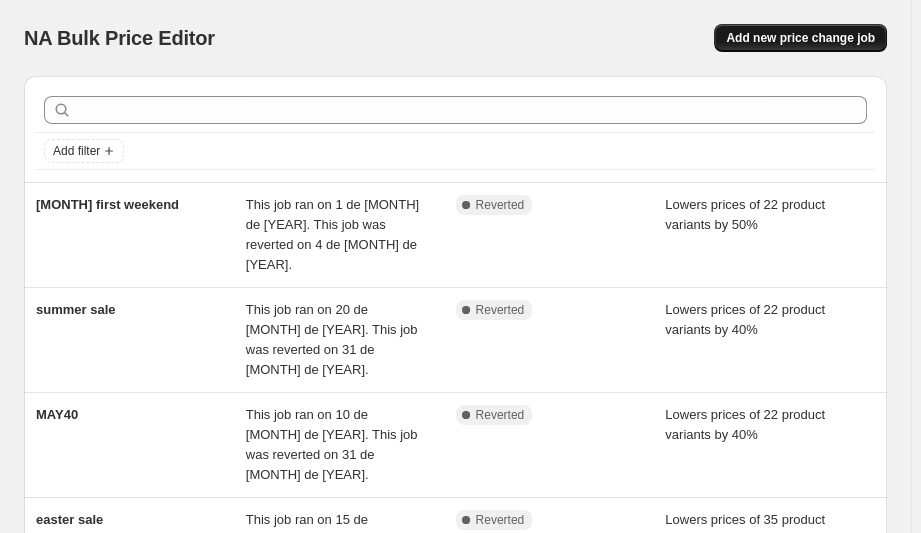 click on "Add new price change job" at bounding box center (800, 38) 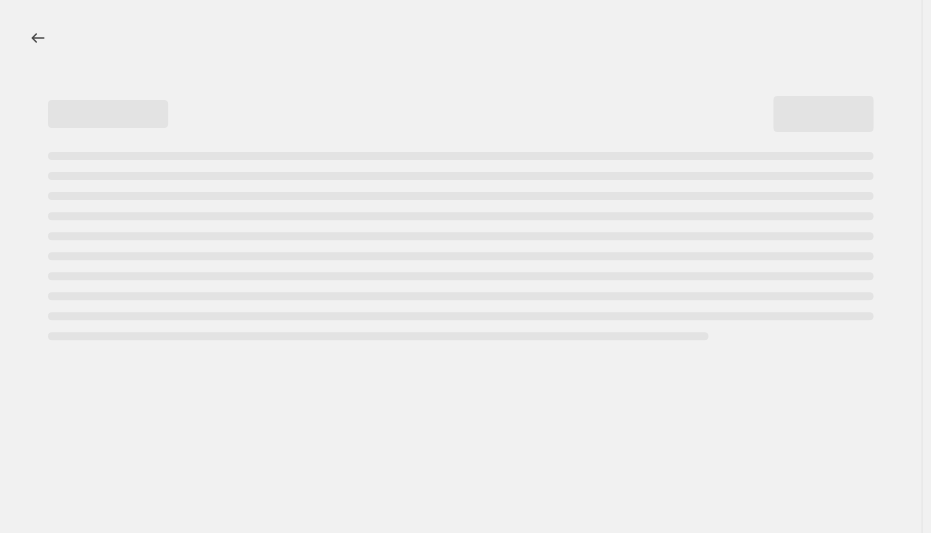 select on "percentage" 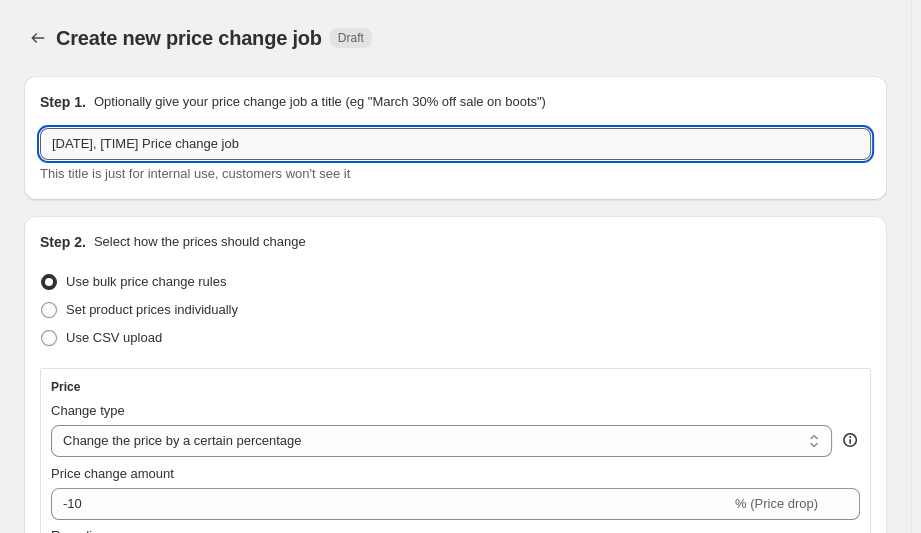 click on "[DATE], [TIME] Price change job" at bounding box center (455, 144) 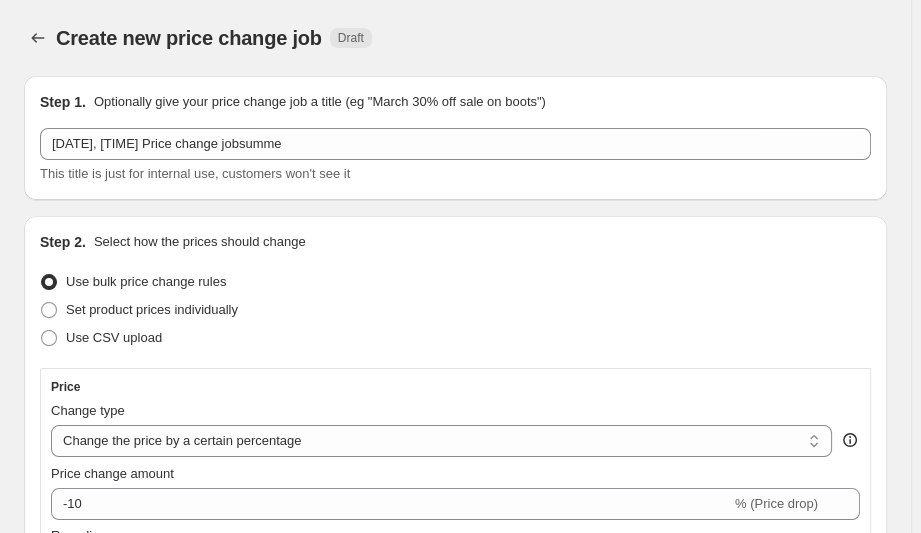 click on "Step 1. Optionally give your price change job a title (eg "[MONTH] 30% off sale on boots") [DATE], [TIME] Price change jobsumme This title is just for internal use, customers won't see it" at bounding box center [455, 138] 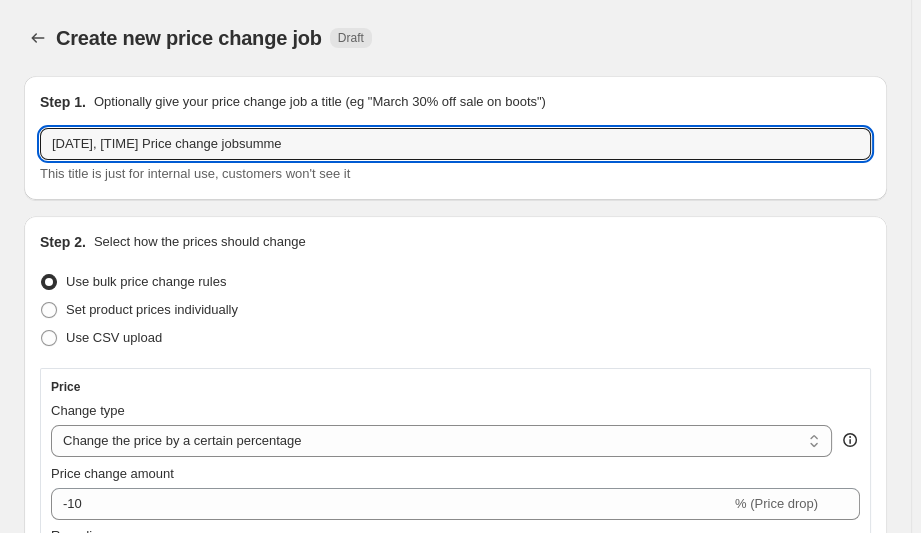 drag, startPoint x: 335, startPoint y: 139, endPoint x: -17, endPoint y: 133, distance: 352.05115 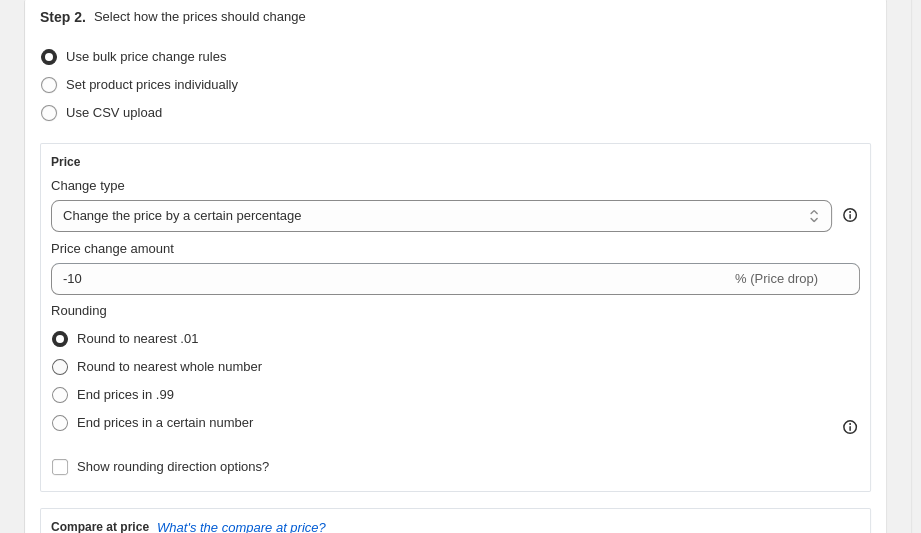 scroll, scrollTop: 229, scrollLeft: 0, axis: vertical 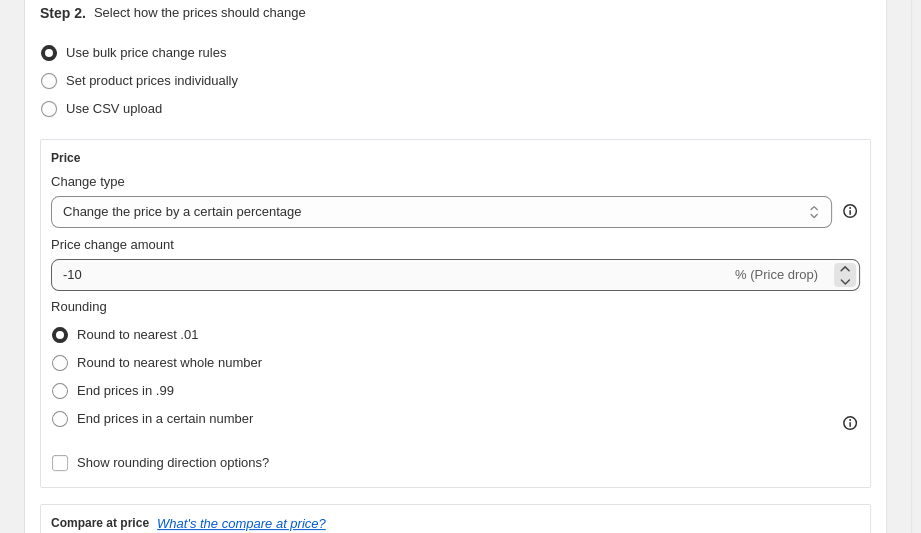 type on "summer '[YEAR]'" 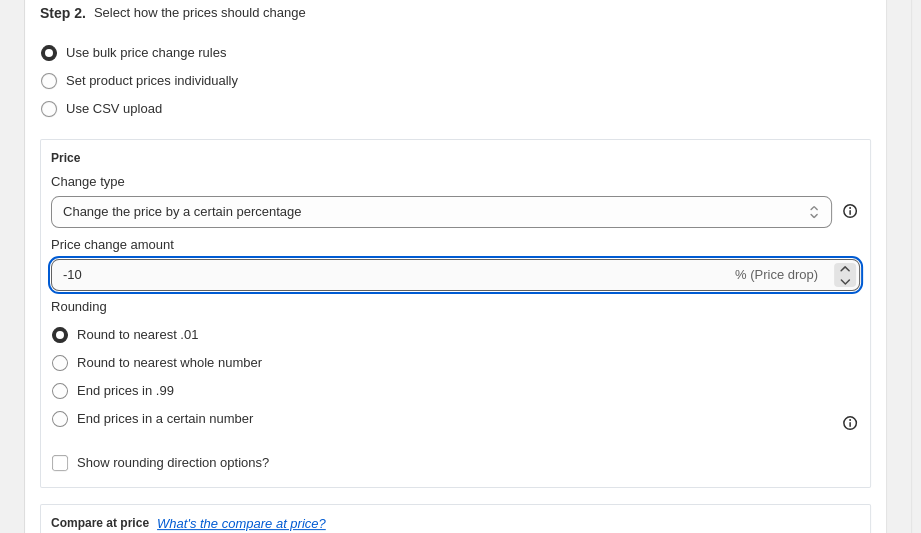 click on "-10" at bounding box center (391, 275) 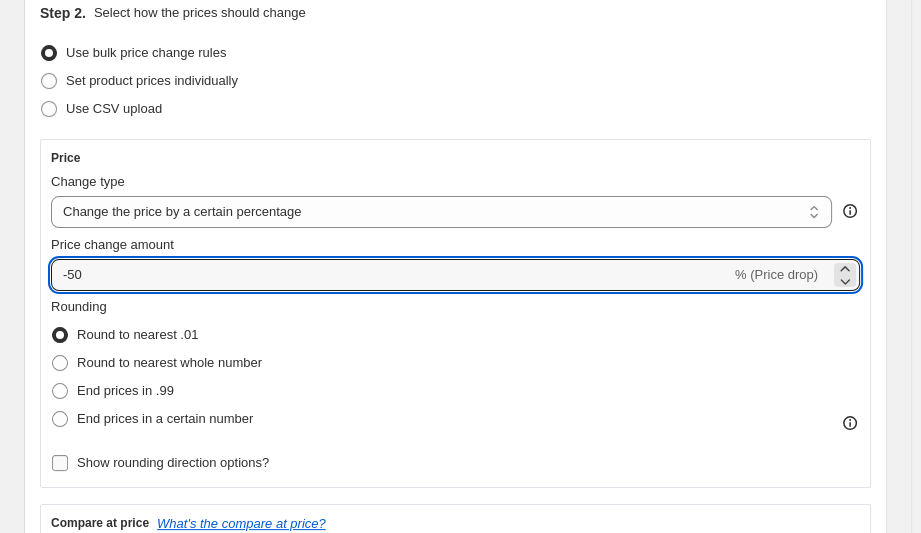 type on "-50" 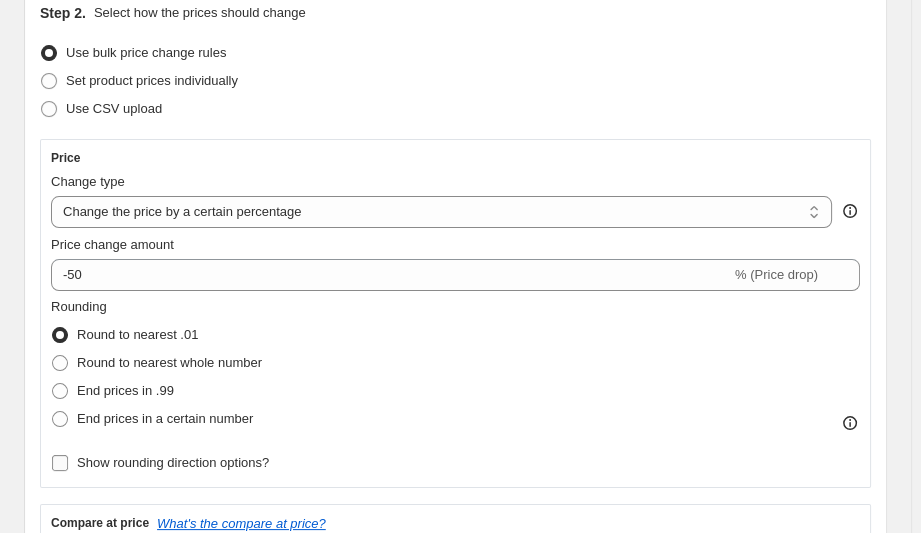 click on "Show rounding direction options?" at bounding box center [160, 463] 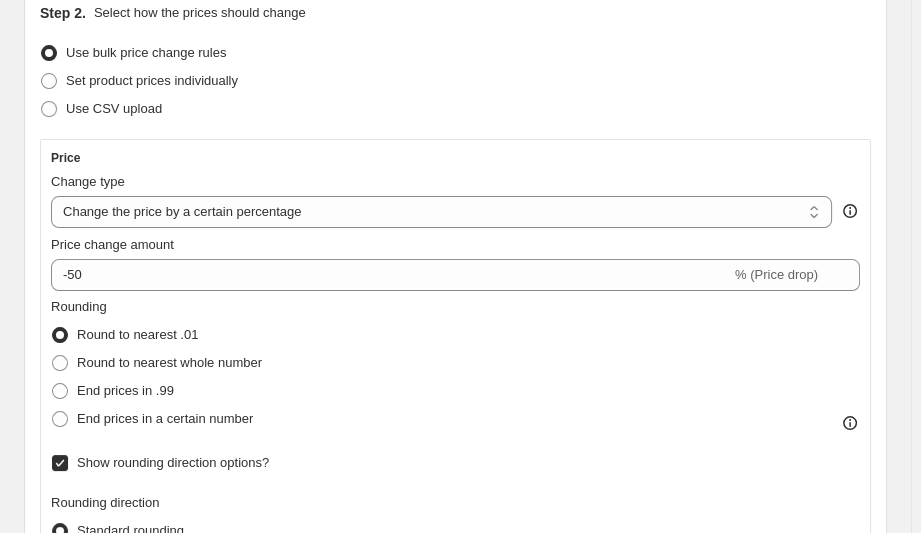 click on "Show rounding direction options?" at bounding box center [160, 463] 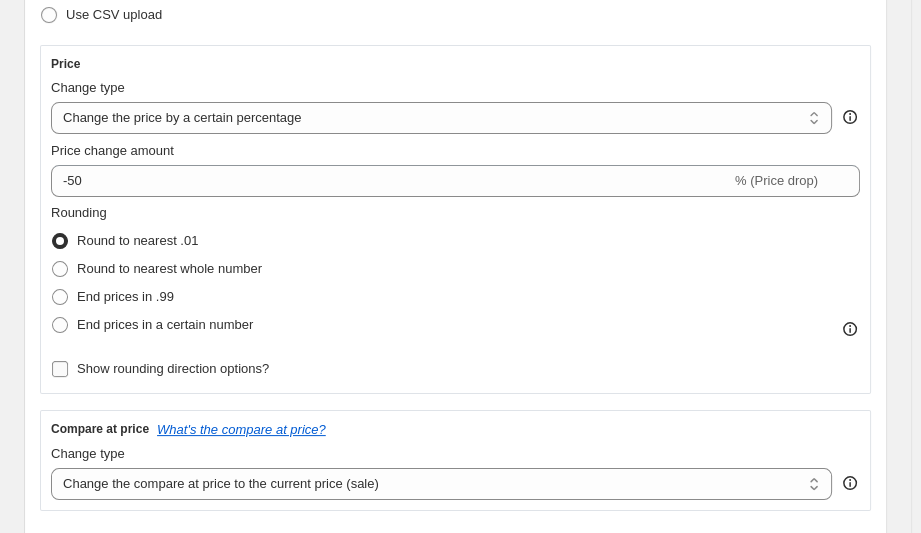 scroll, scrollTop: 335, scrollLeft: 0, axis: vertical 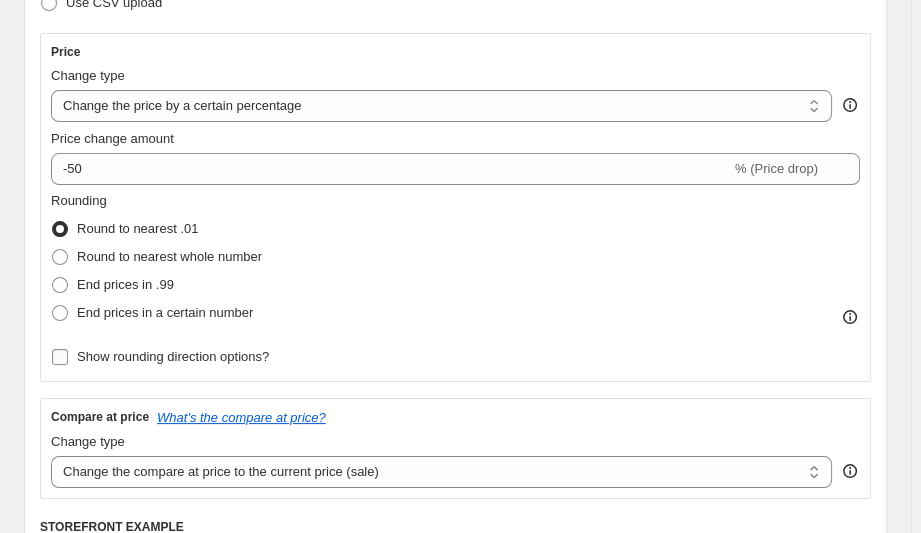 click on "Show rounding direction options?" at bounding box center [60, 357] 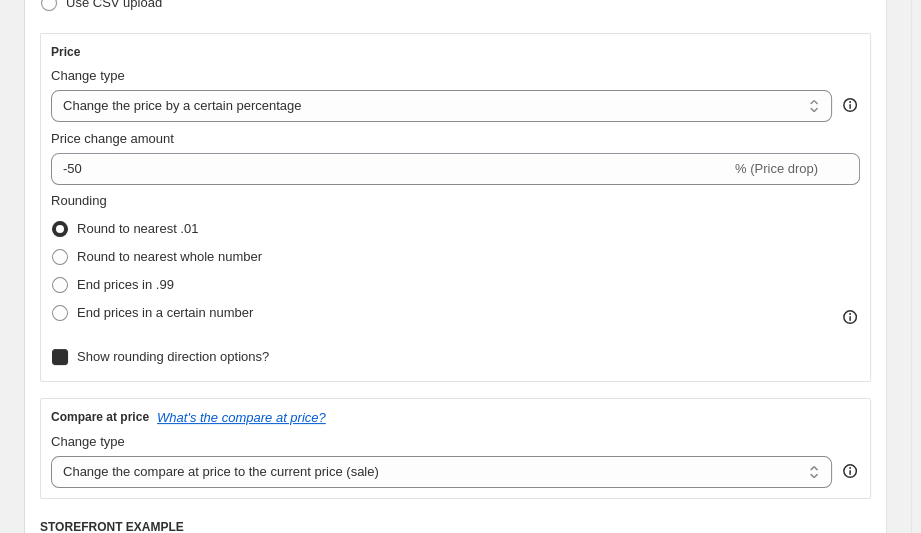 checkbox on "true" 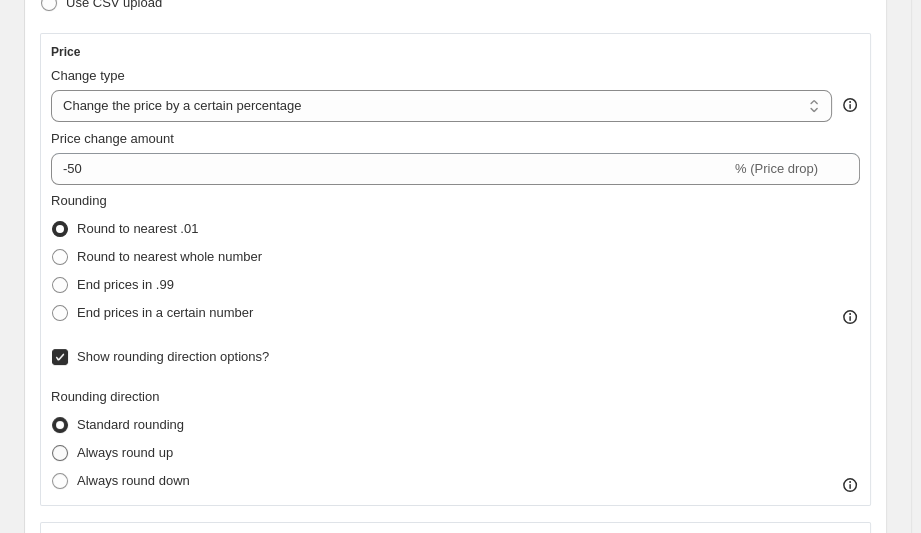 click at bounding box center [60, 453] 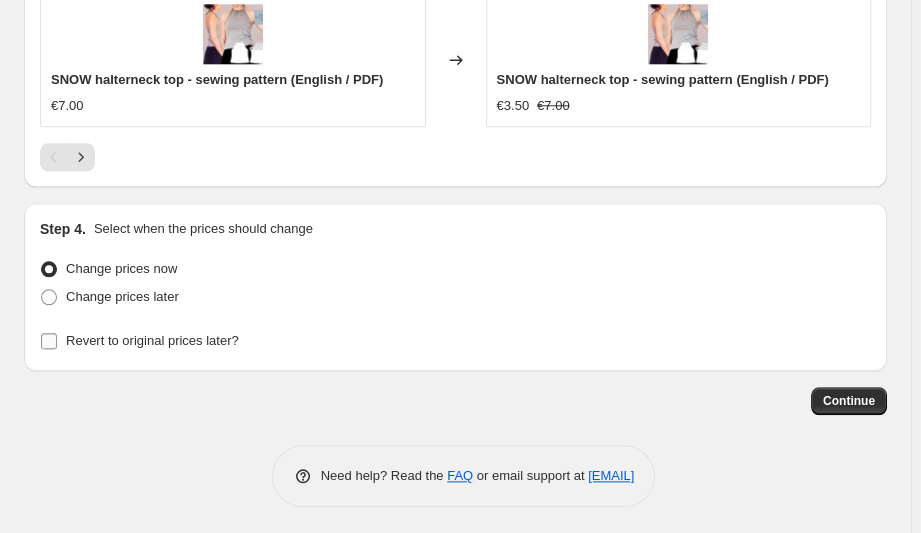 scroll, scrollTop: 2093, scrollLeft: 0, axis: vertical 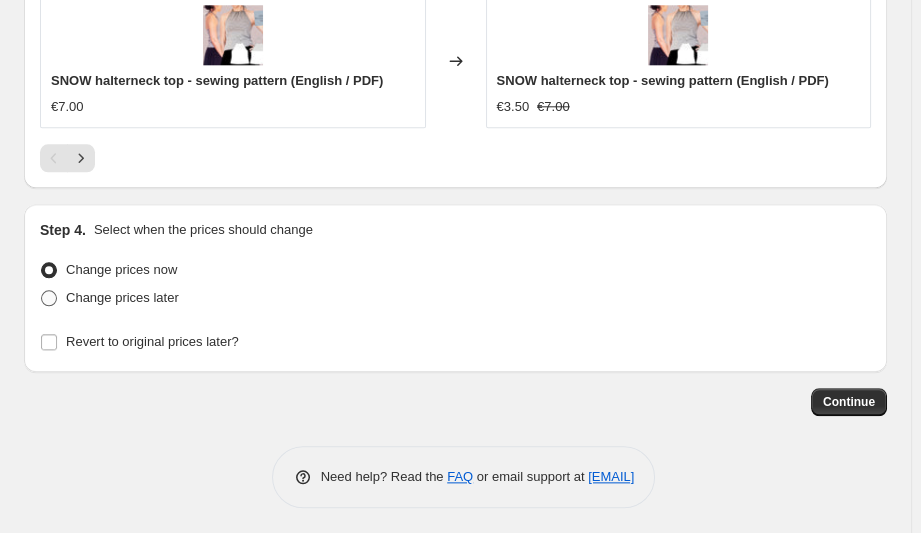 click on "Change prices later" at bounding box center [122, 297] 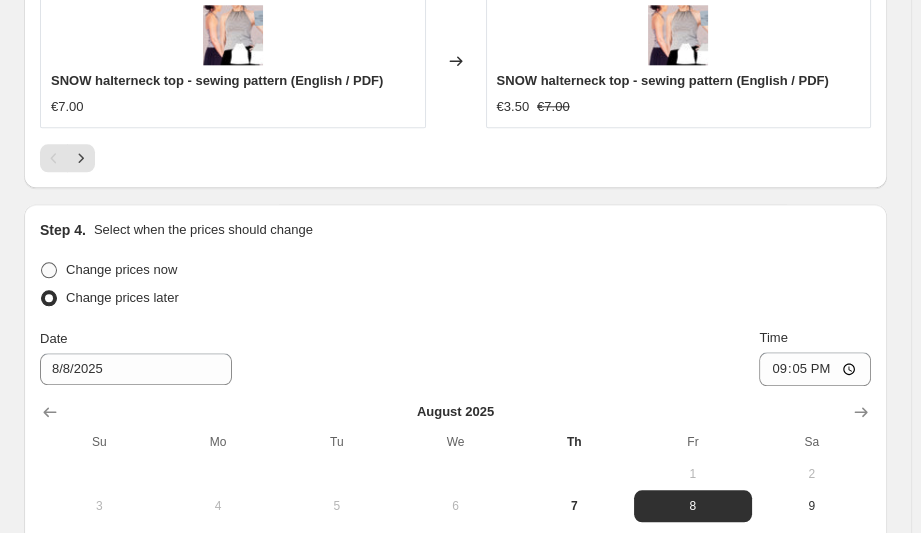 click on "Change prices now" at bounding box center [121, 269] 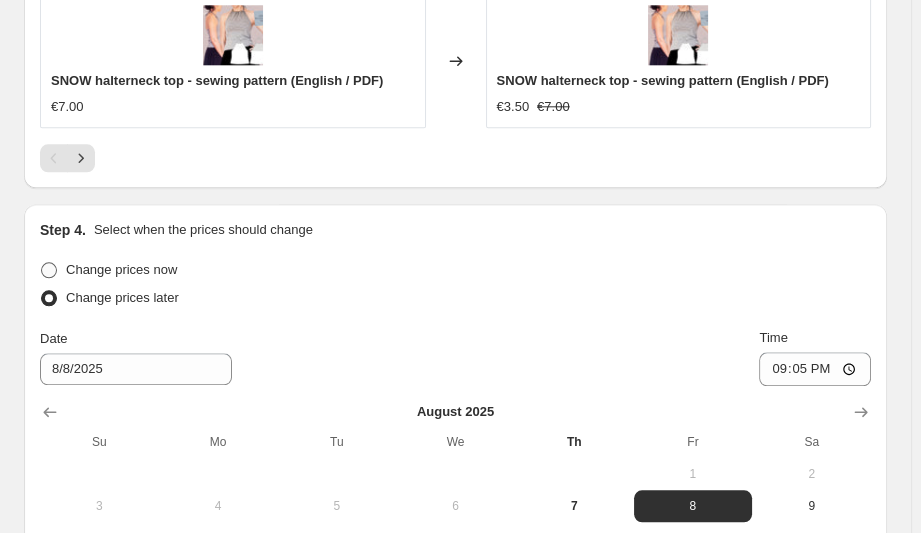 radio on "true" 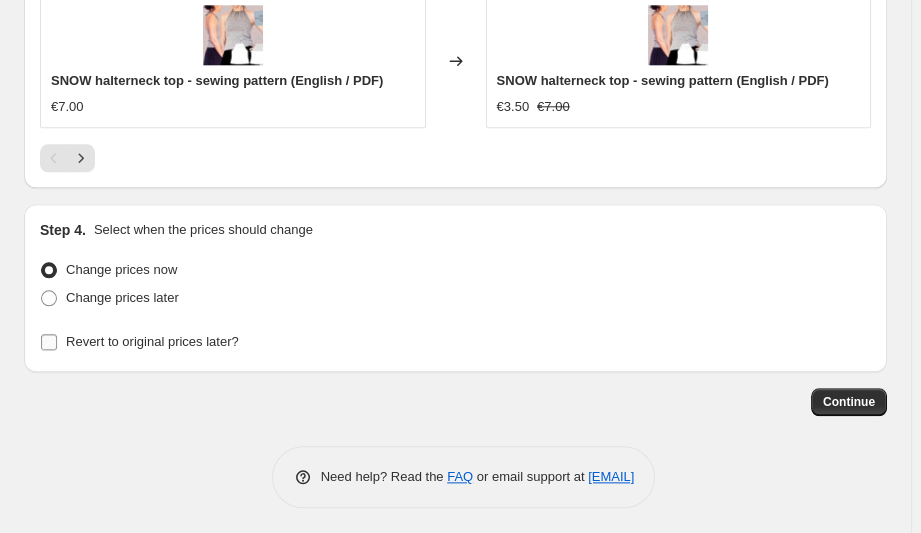 click on "Revert to original prices later?" at bounding box center (152, 341) 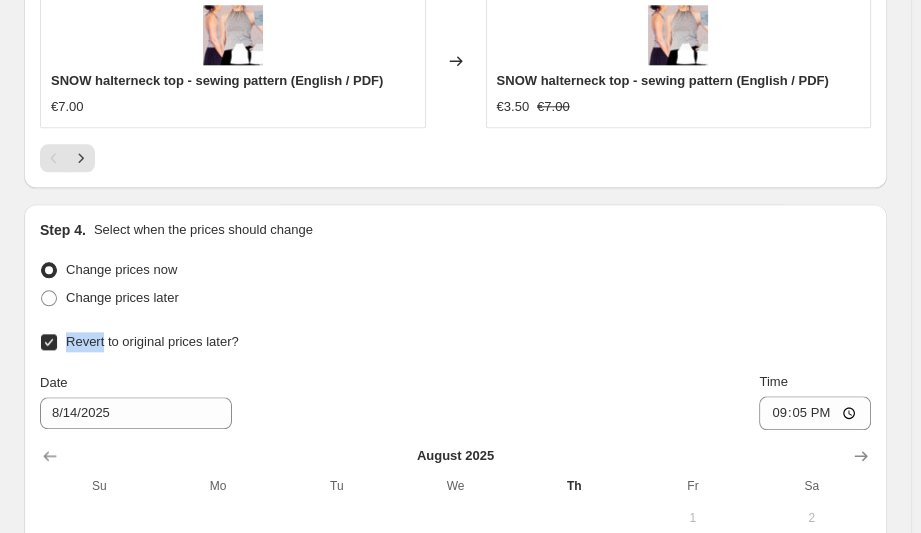 click on "Revert to original prices later?" at bounding box center (152, 341) 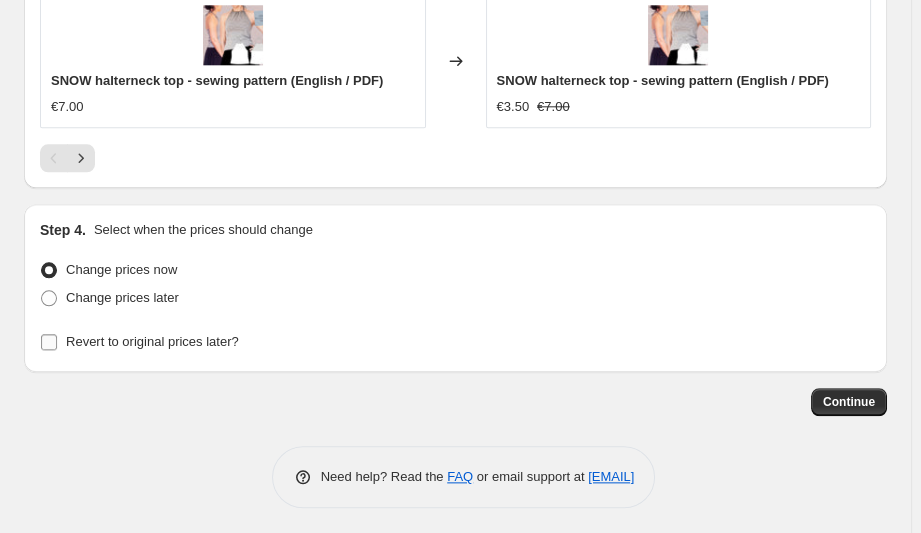 click on "Revert to original prices later?" at bounding box center [152, 341] 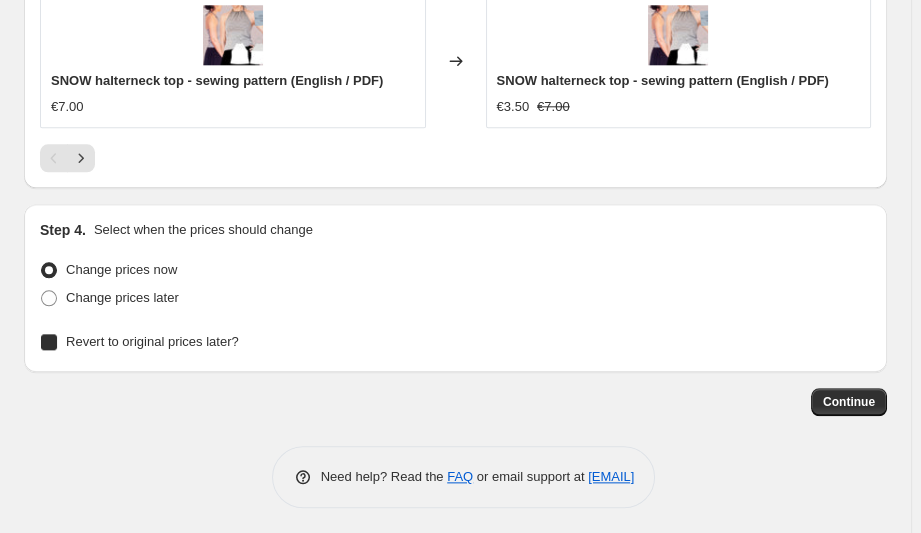checkbox on "true" 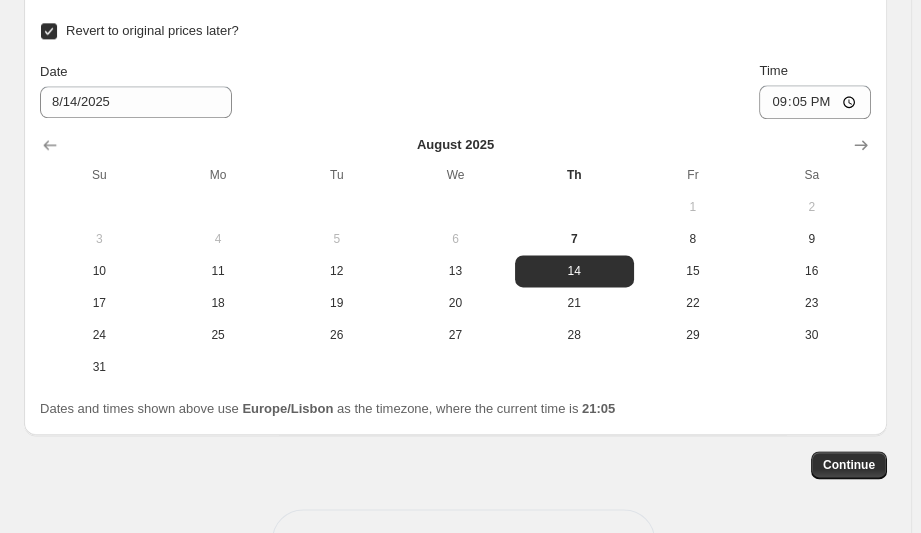 scroll, scrollTop: 2420, scrollLeft: 0, axis: vertical 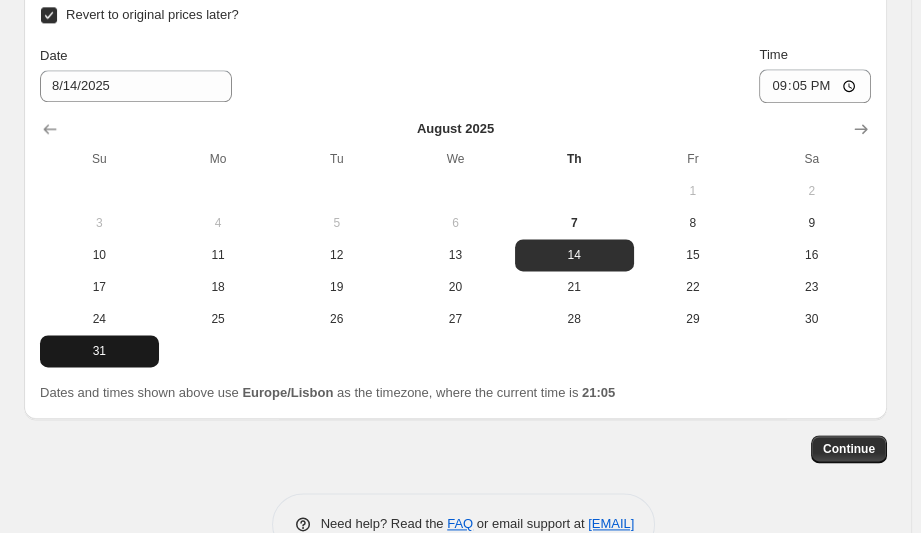 click on "31" at bounding box center [99, 351] 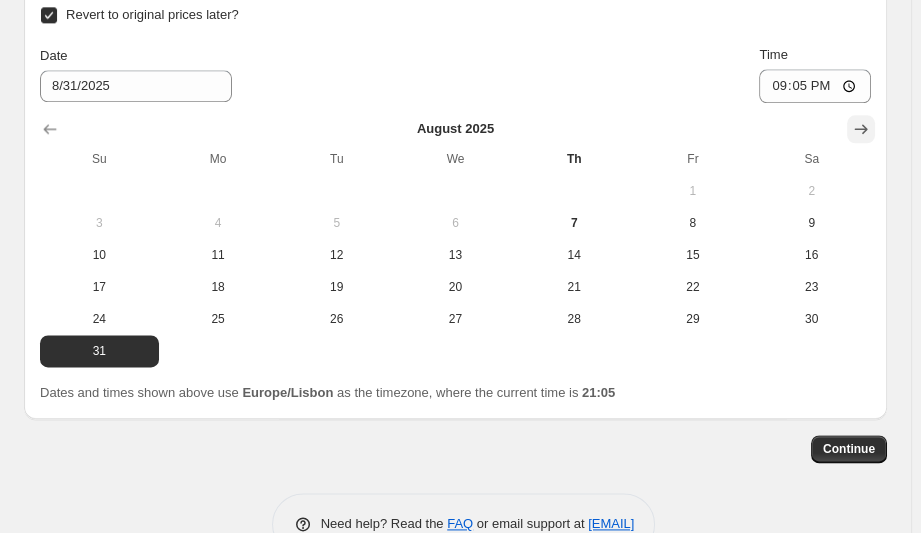 click 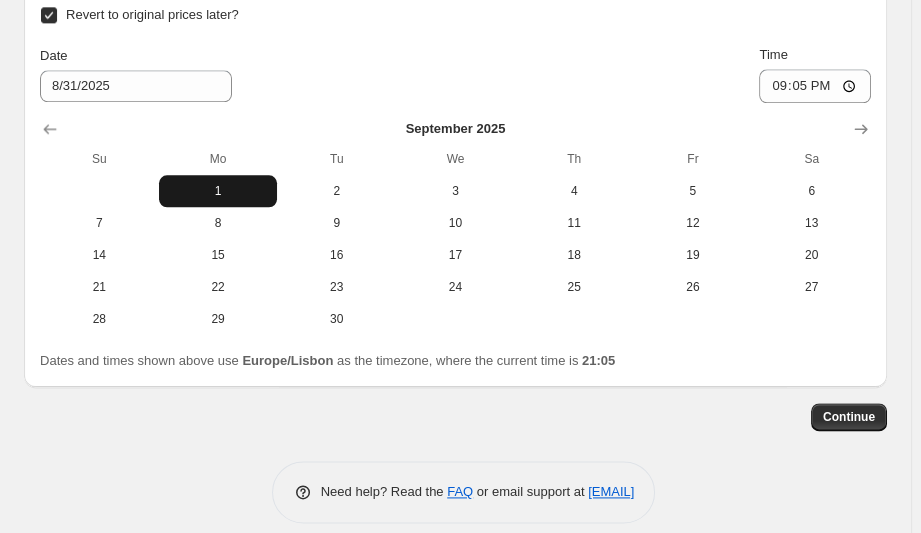 click on "1" at bounding box center [218, 191] 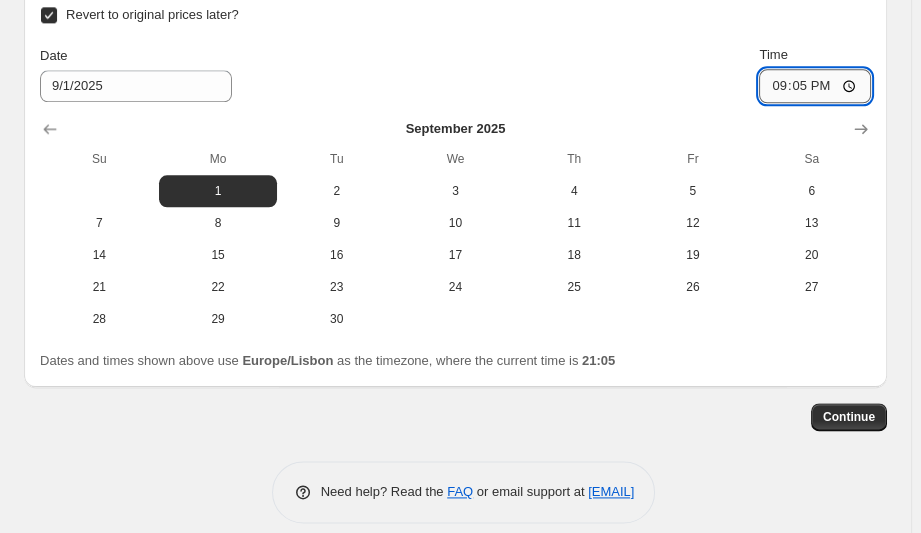 click on "21:05" at bounding box center [815, 86] 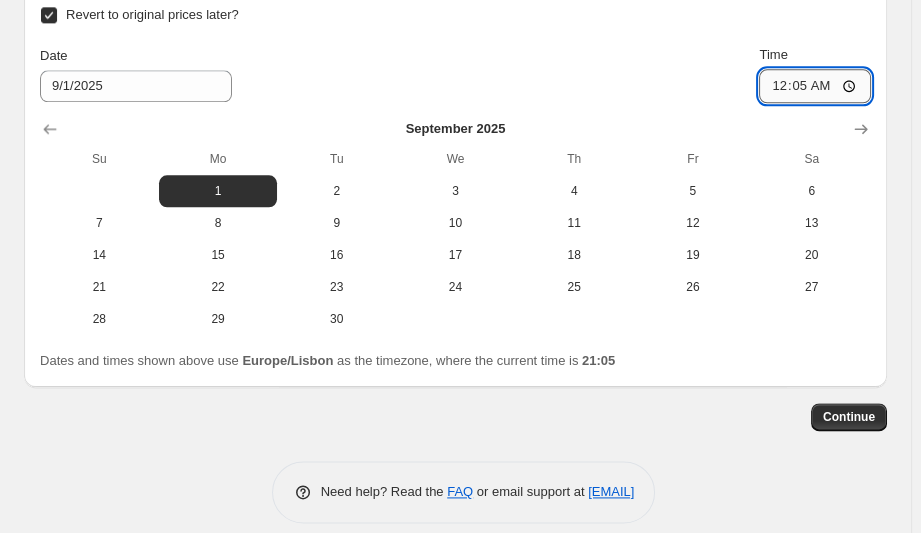 click on "00:05" at bounding box center (815, 86) 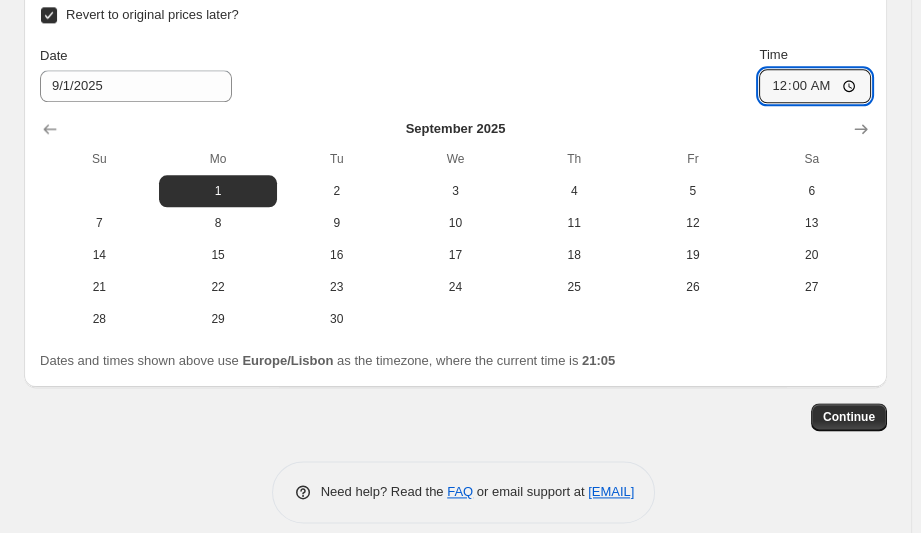 type on "00:00" 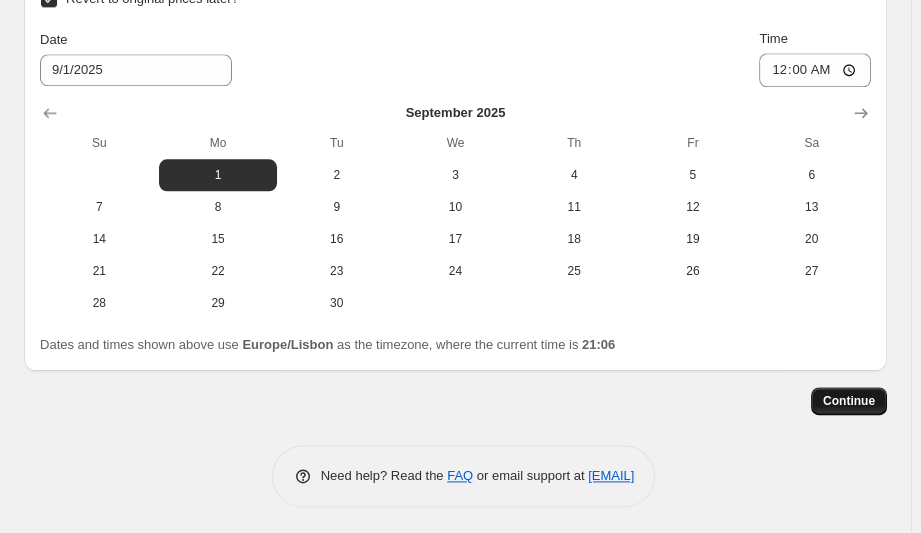scroll, scrollTop: 2435, scrollLeft: 0, axis: vertical 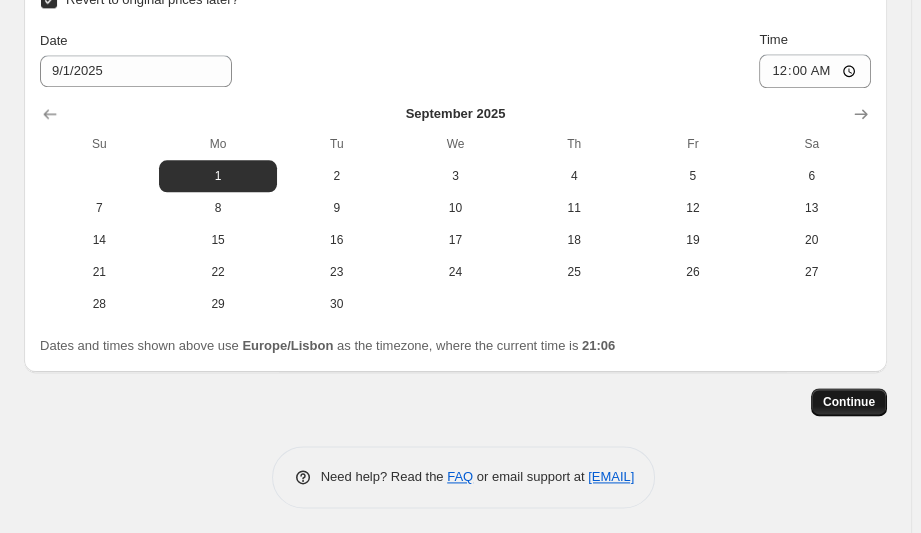 click on "Continue" at bounding box center [849, 402] 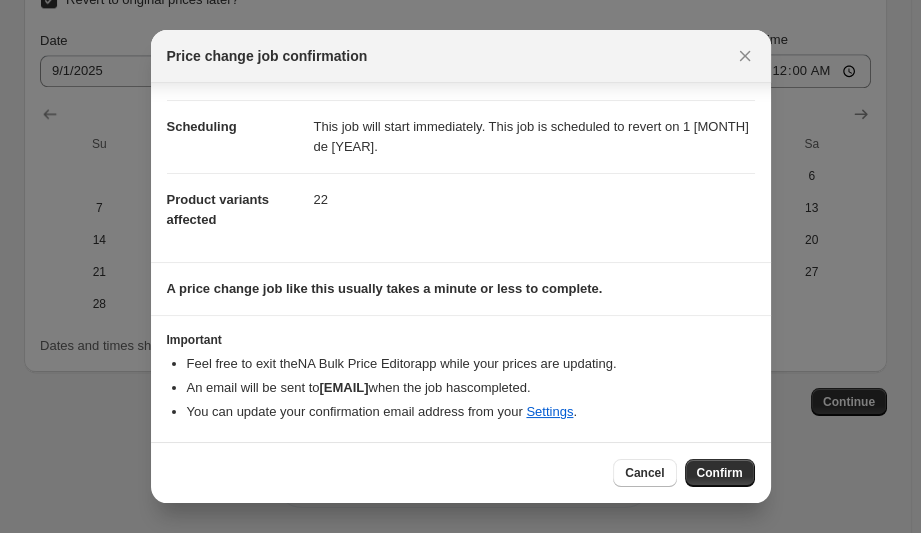 scroll, scrollTop: 144, scrollLeft: 0, axis: vertical 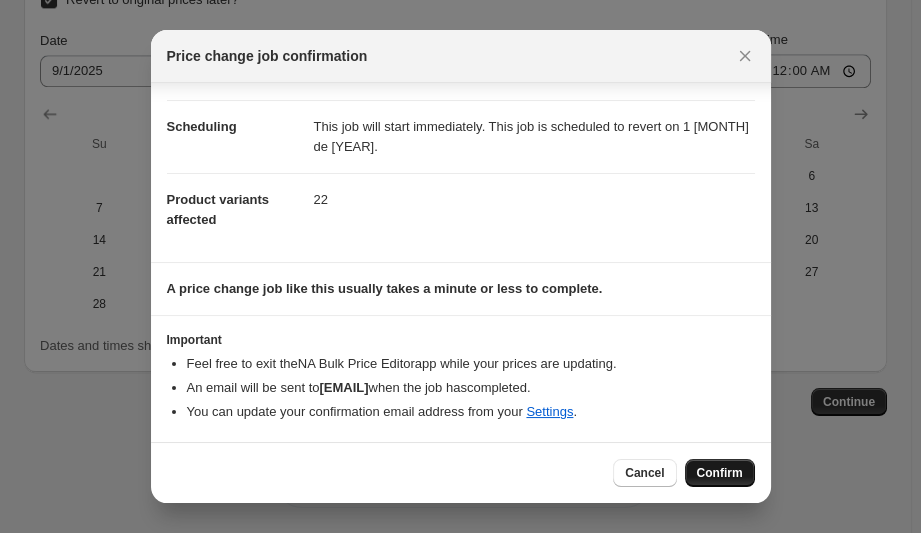 click on "Confirm" at bounding box center (720, 473) 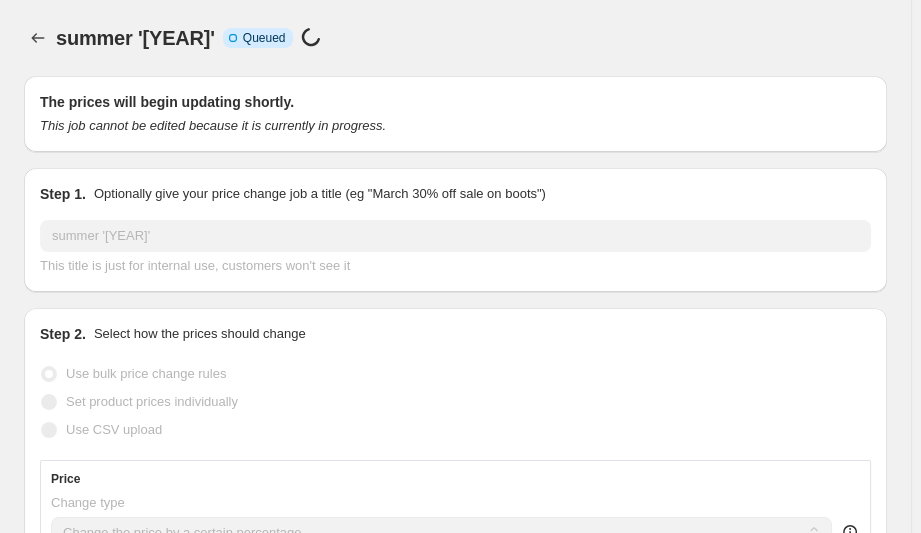 scroll, scrollTop: 0, scrollLeft: 0, axis: both 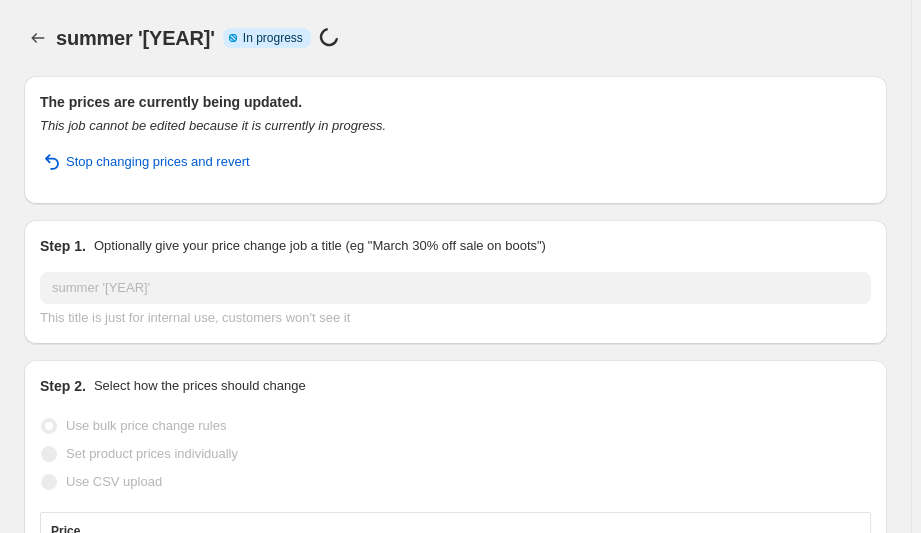 select on "percentage" 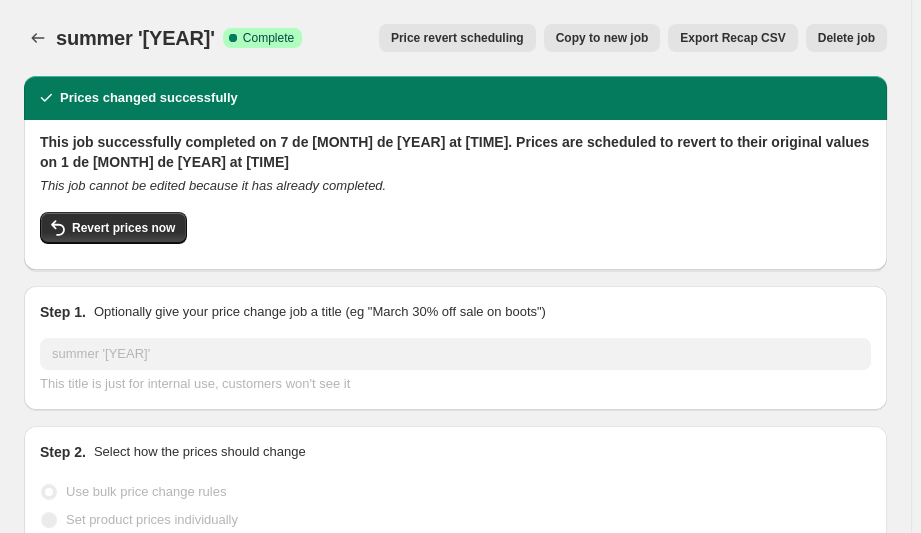 scroll, scrollTop: 0, scrollLeft: 0, axis: both 